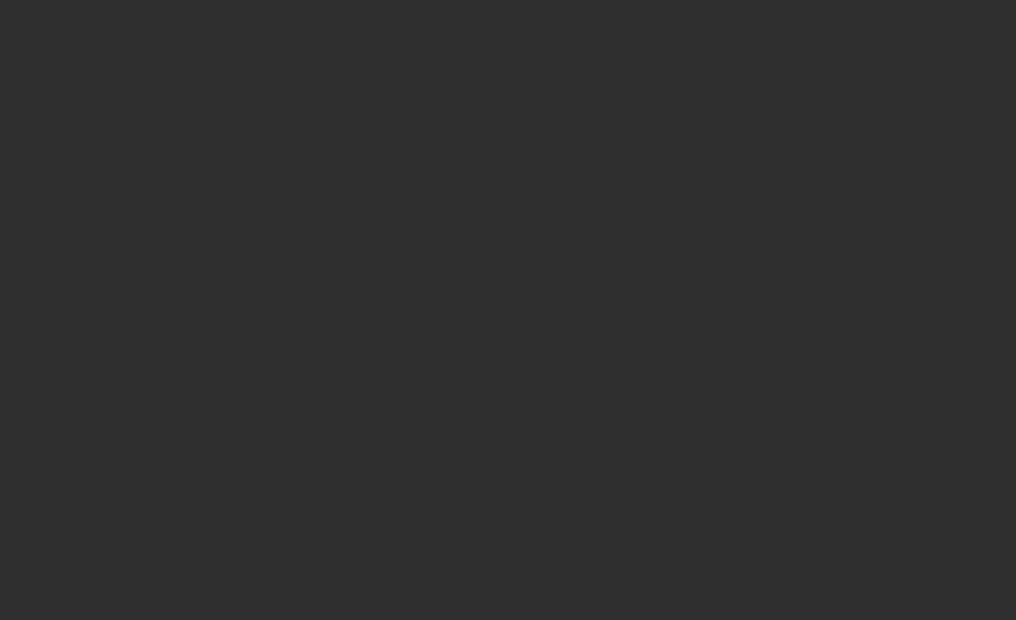 scroll, scrollTop: 0, scrollLeft: 0, axis: both 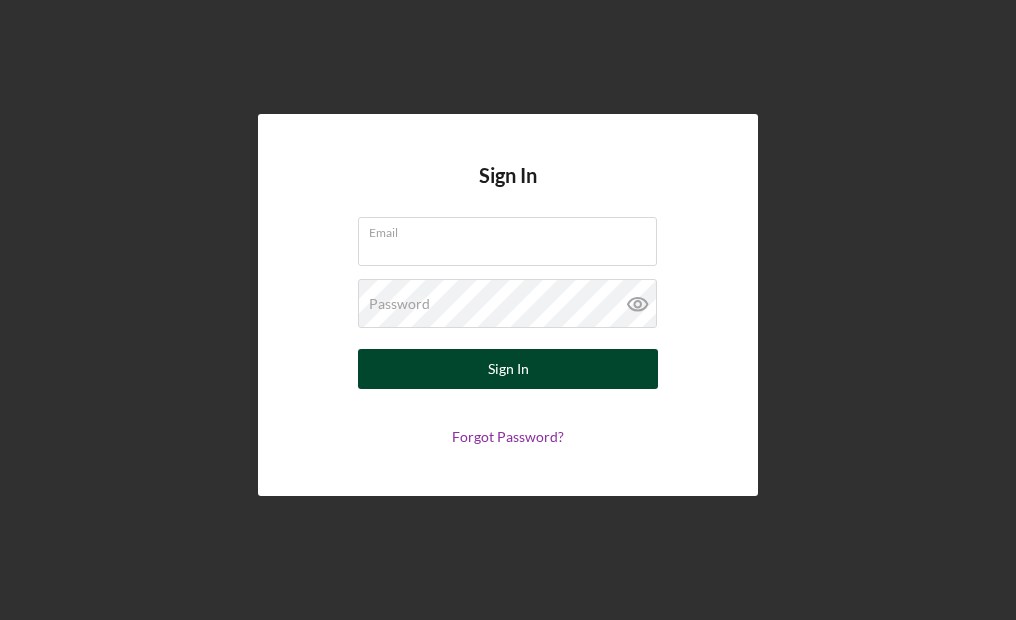 type on "[PERSON_NAME][EMAIL_ADDRESS][DOMAIN_NAME]" 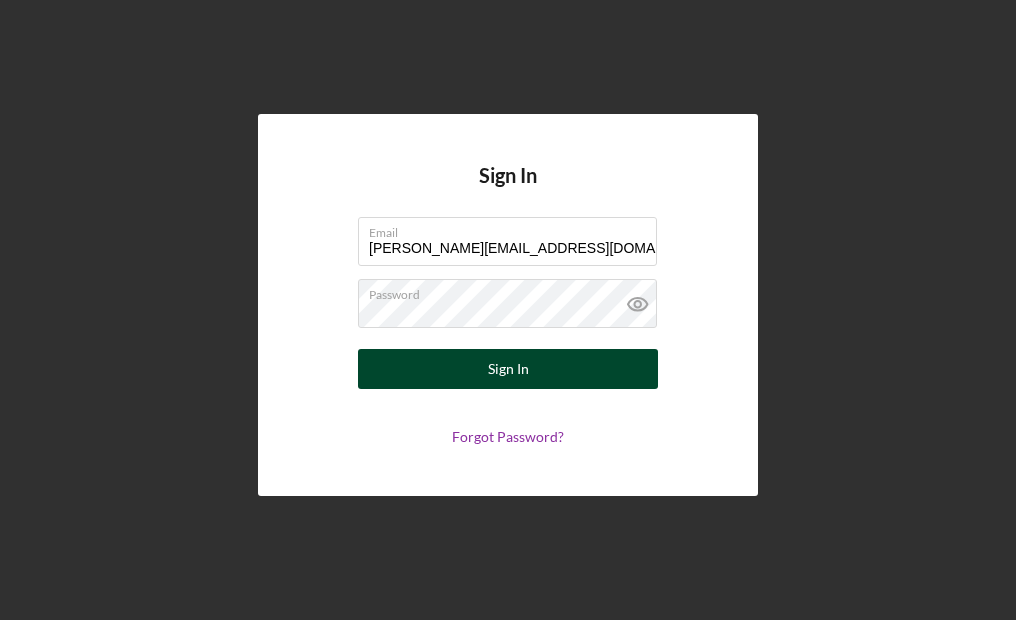 click on "Sign In" at bounding box center (508, 369) 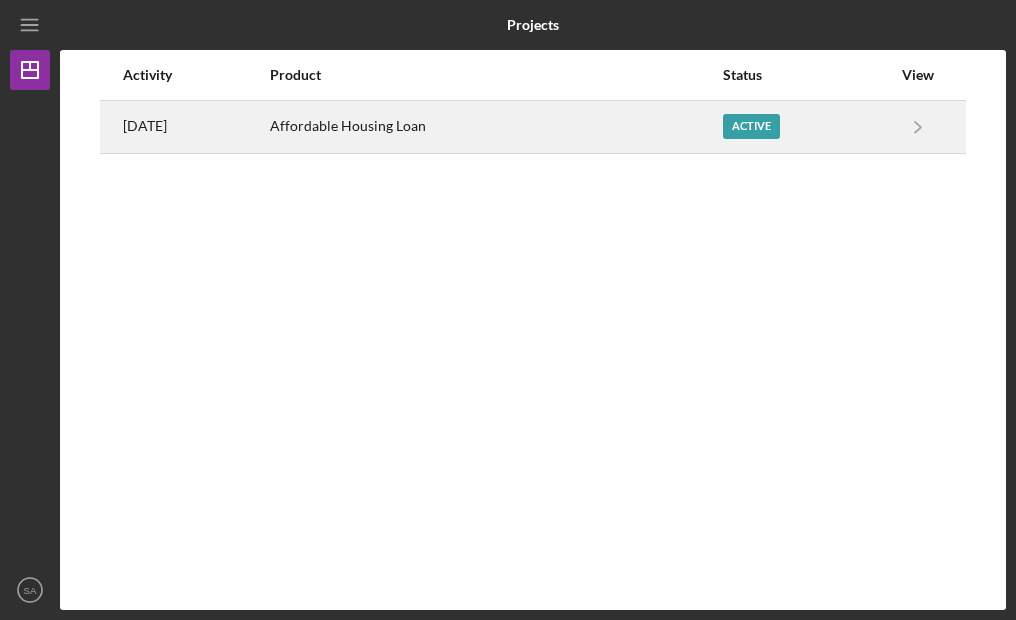 click on "Active" at bounding box center (751, 126) 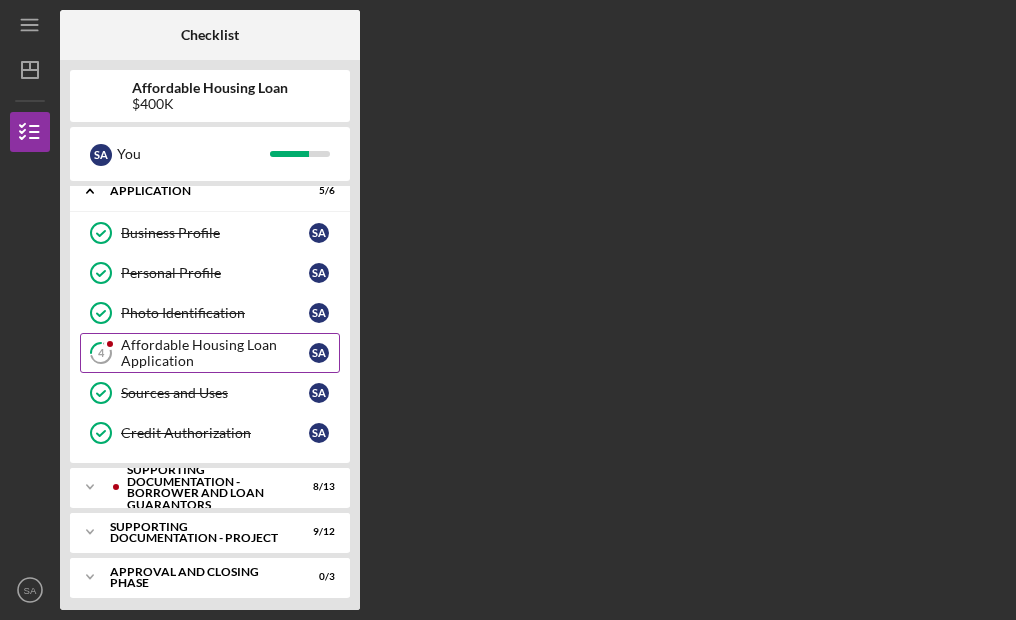 scroll, scrollTop: 22, scrollLeft: 0, axis: vertical 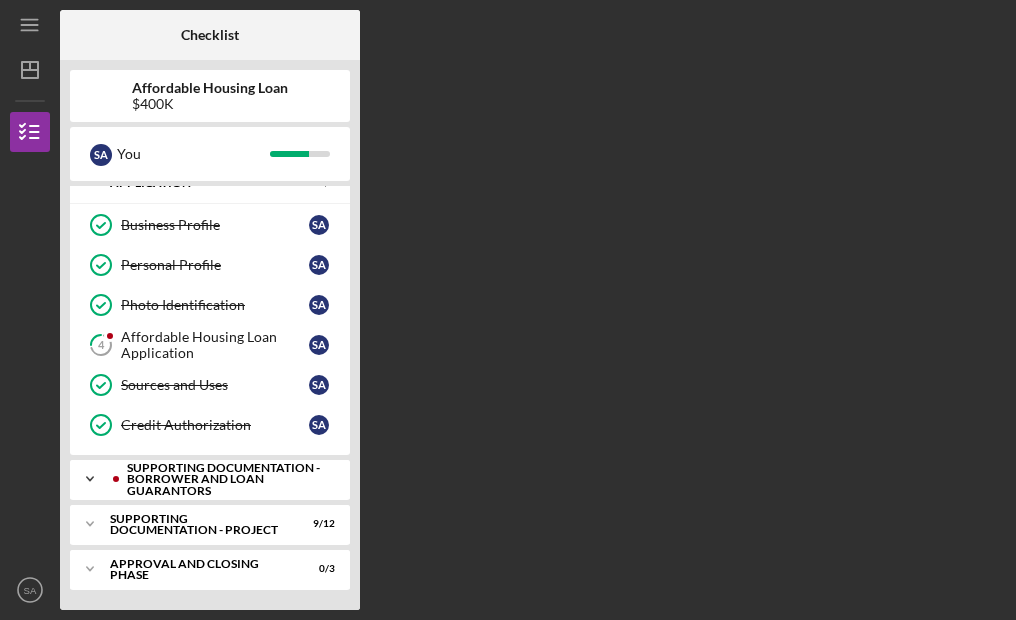 click on "Supporting Documentation - Borrower and Loan Guarantors" at bounding box center (226, 479) 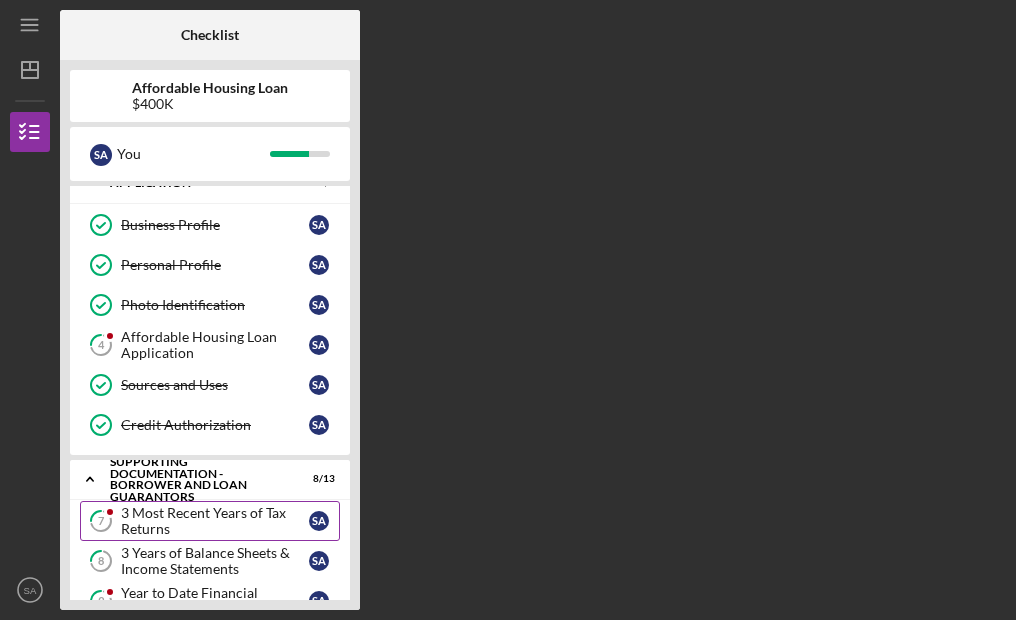 click on "3 Most Recent Years of Tax Returns" at bounding box center [215, 521] 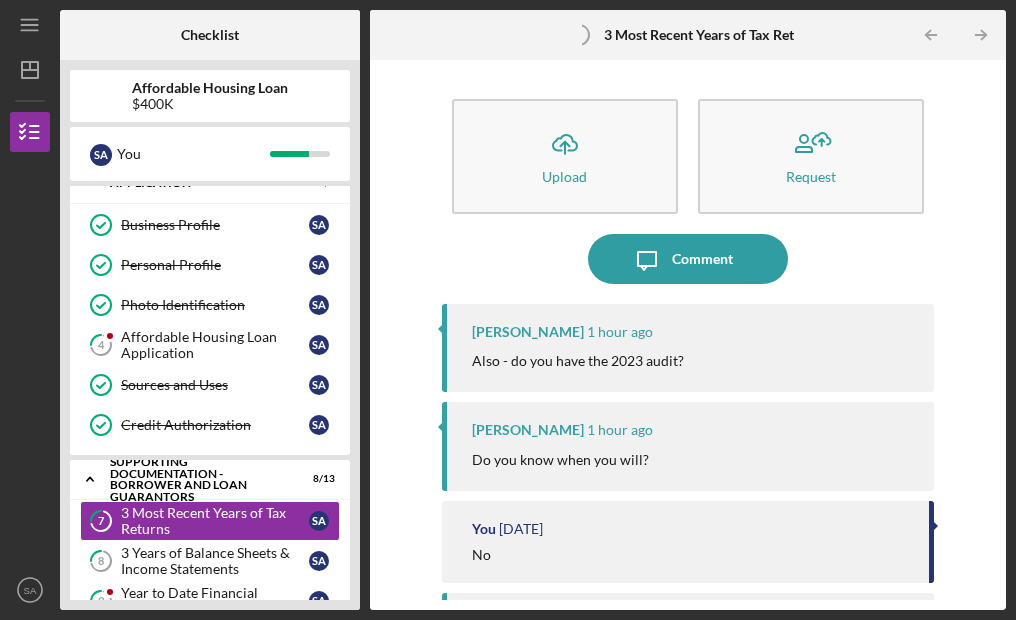 scroll, scrollTop: 0, scrollLeft: 0, axis: both 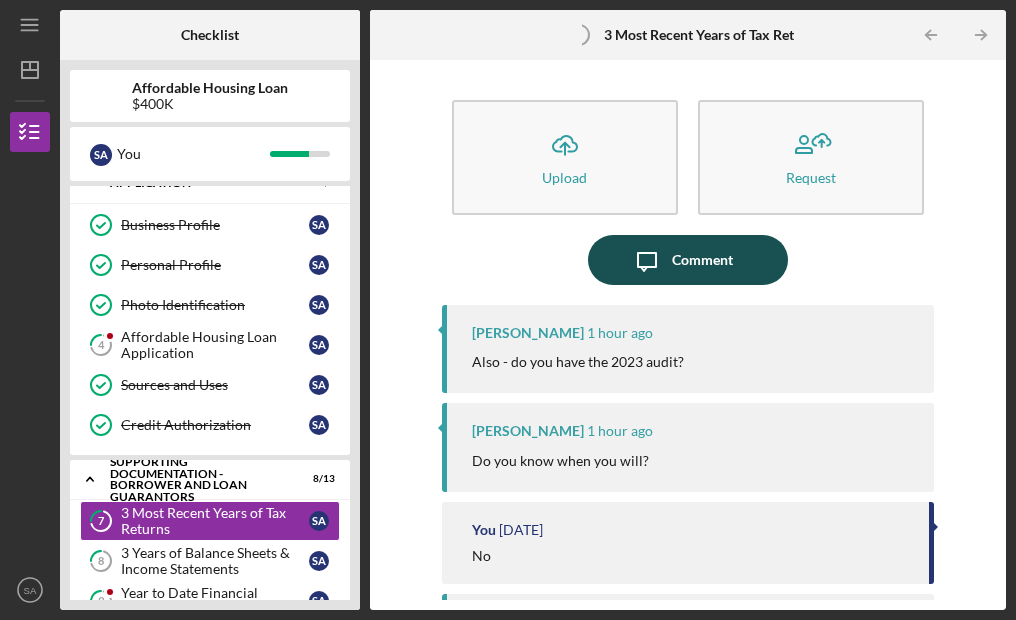 click on "Comment" at bounding box center (702, 260) 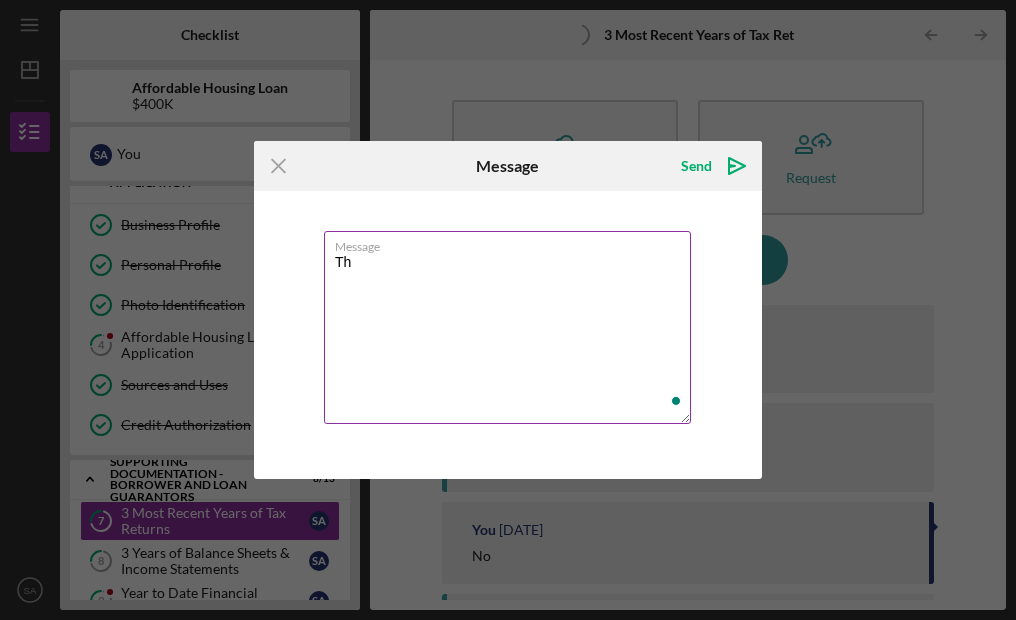 type on "T" 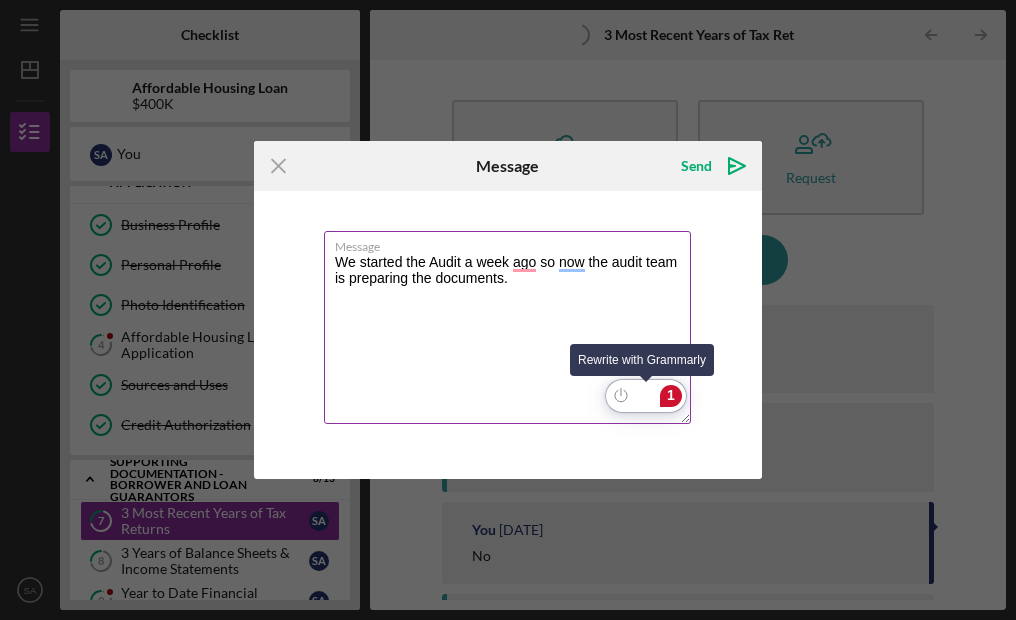 click 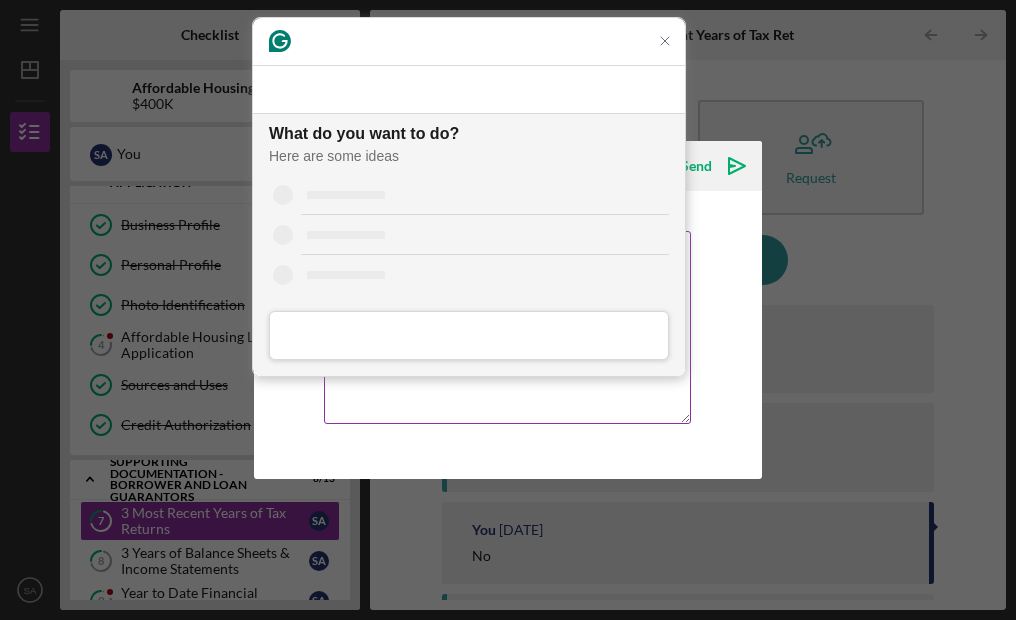 scroll, scrollTop: 0, scrollLeft: 0, axis: both 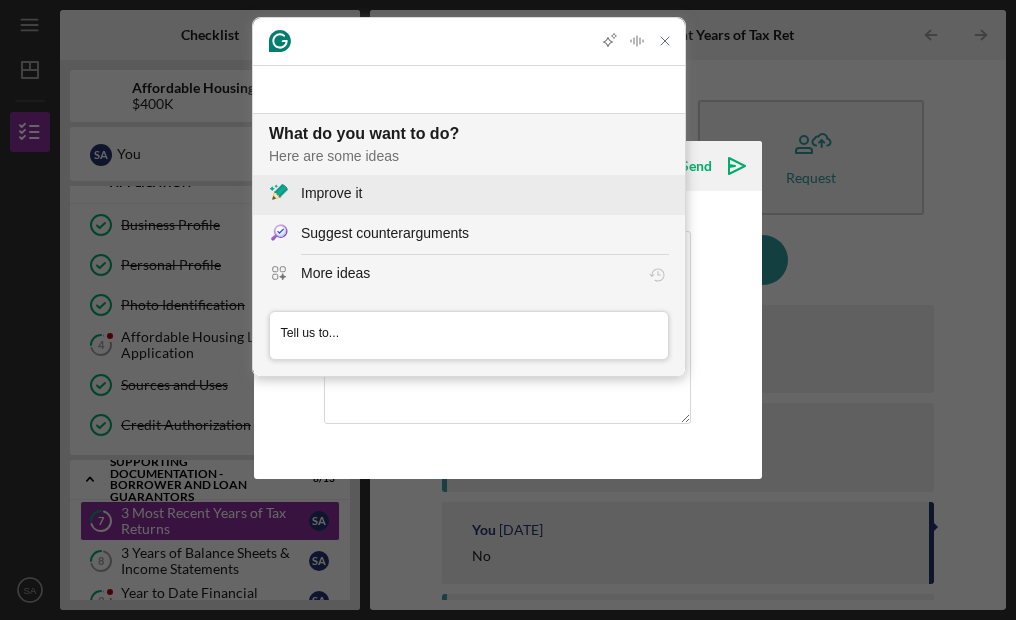 click on "Improve it" 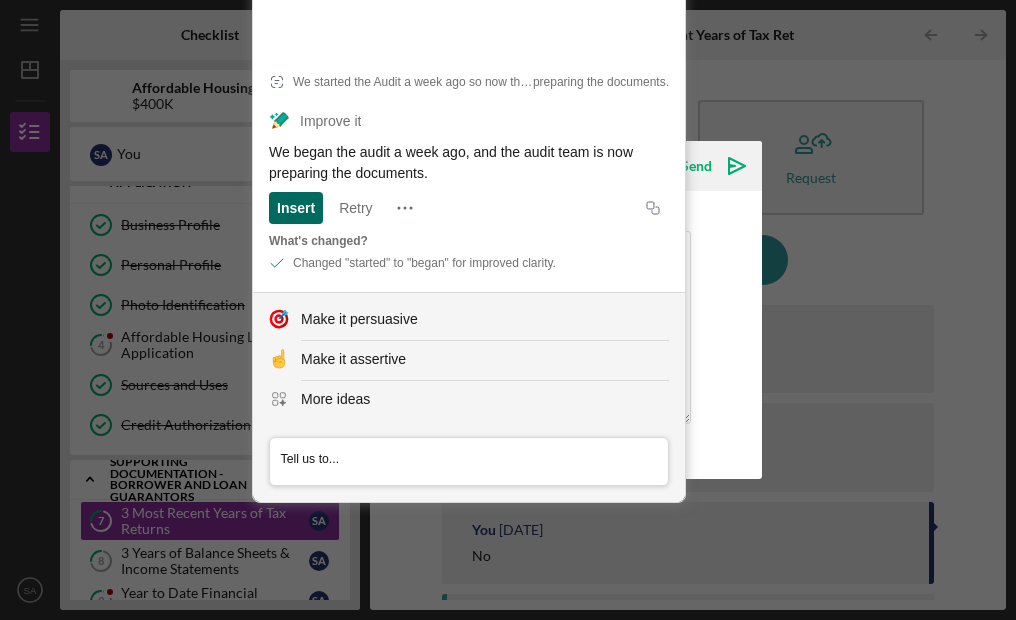 click on "Insert" 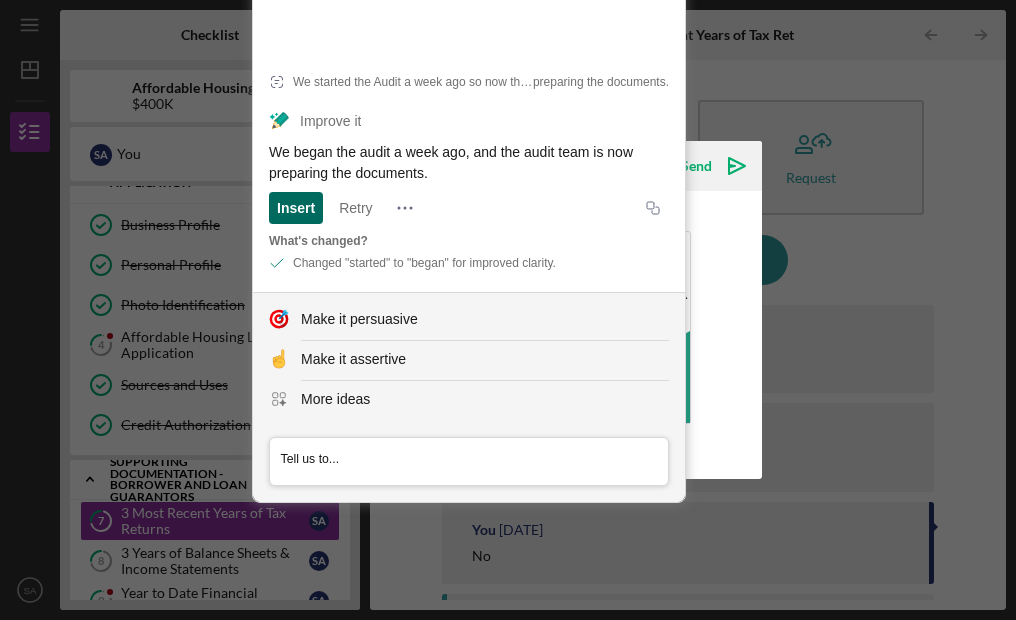 click on "Insert" 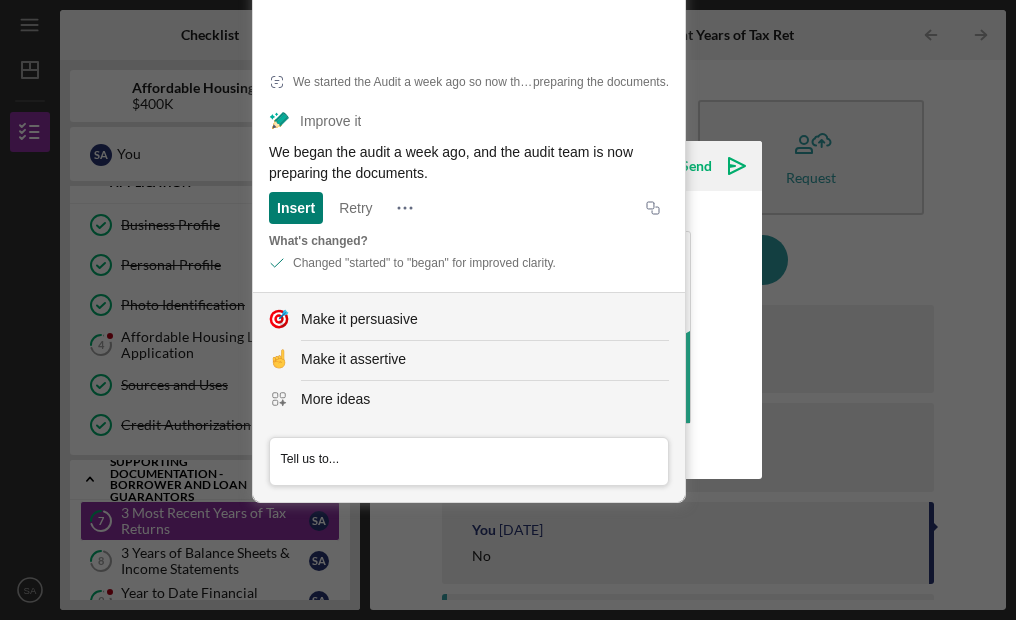 click 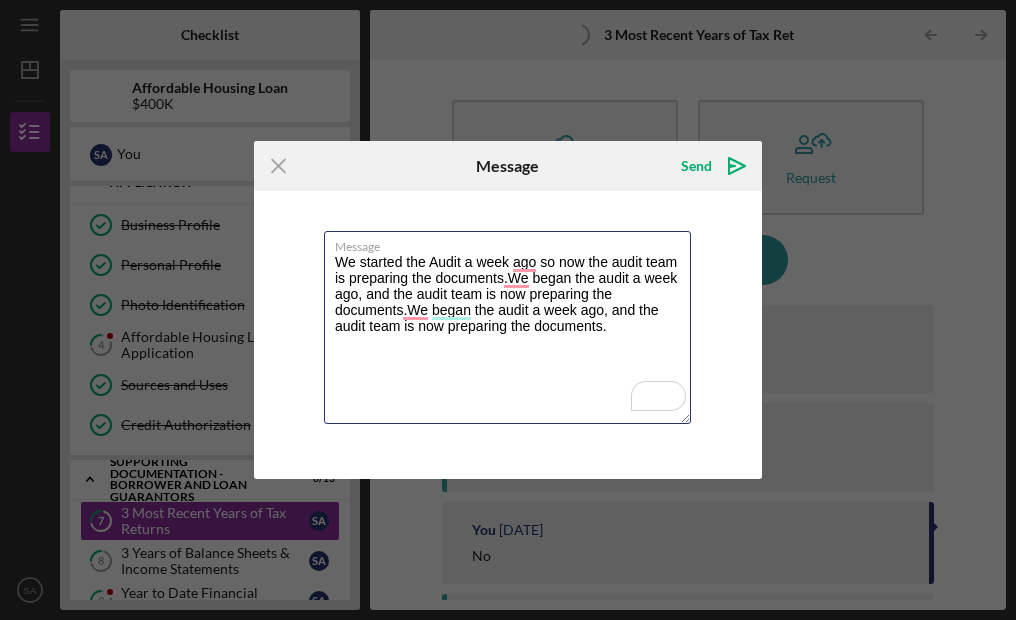 drag, startPoint x: 506, startPoint y: 276, endPoint x: 322, endPoint y: 236, distance: 188.29764 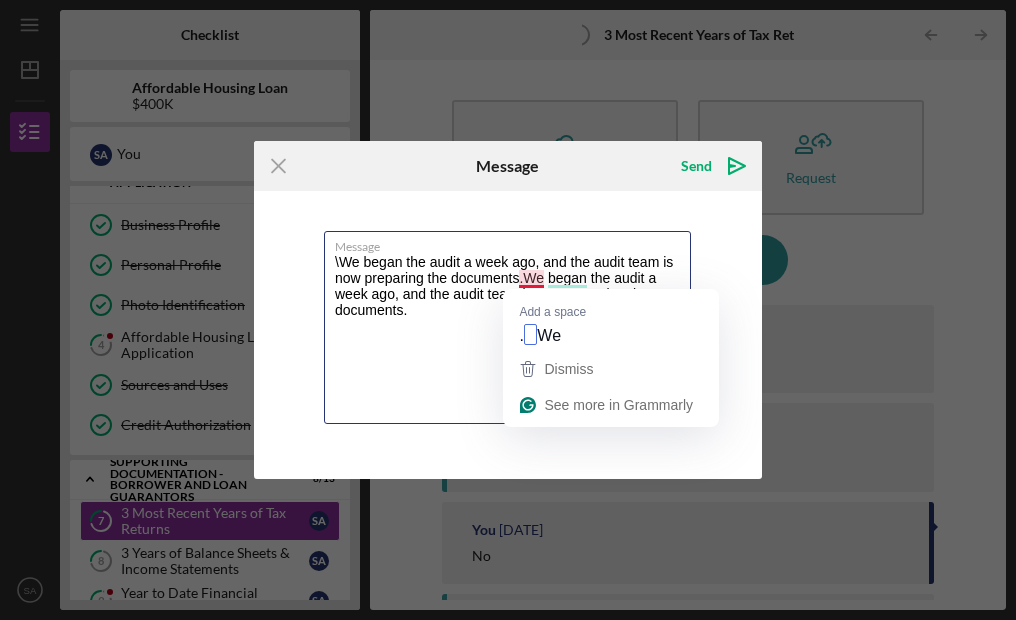 drag, startPoint x: 522, startPoint y: 271, endPoint x: 506, endPoint y: 320, distance: 51.546097 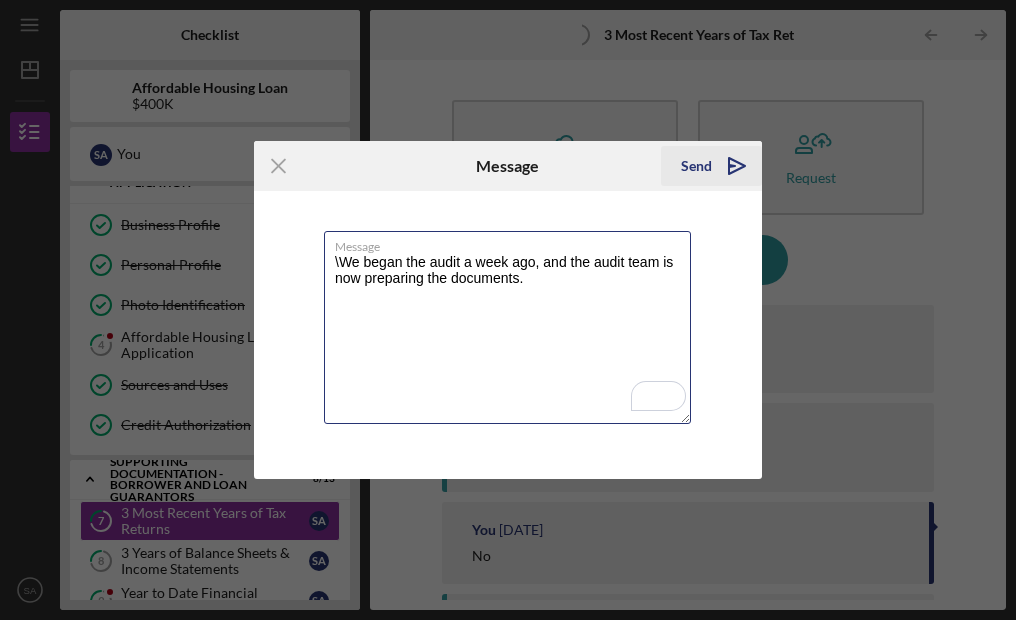 type on "\We began the audit a week ago, and the audit team is now preparing the documents." 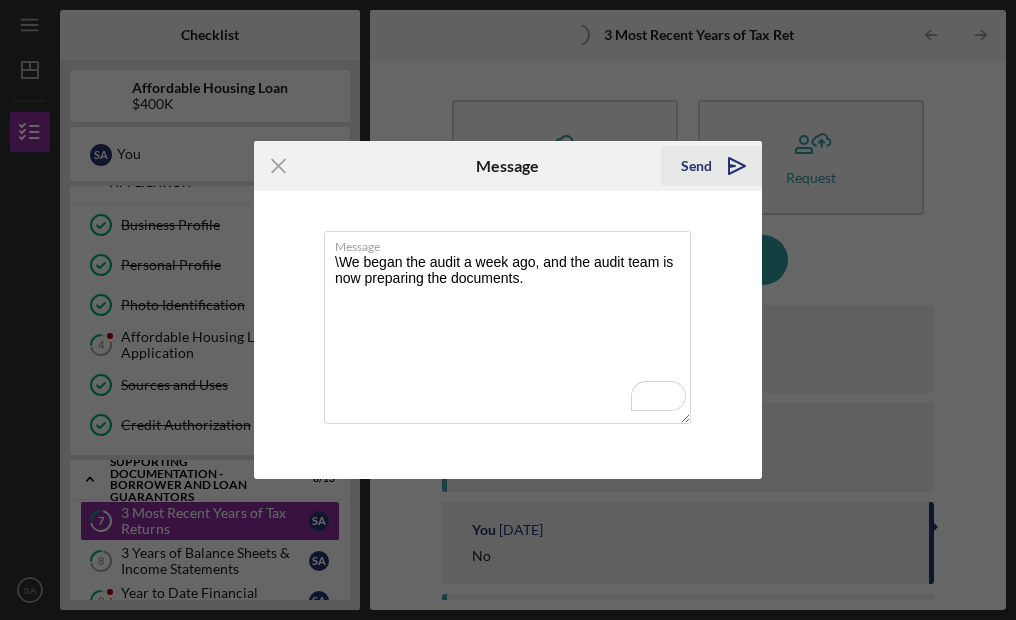 click on "Icon/icon-invite-send" 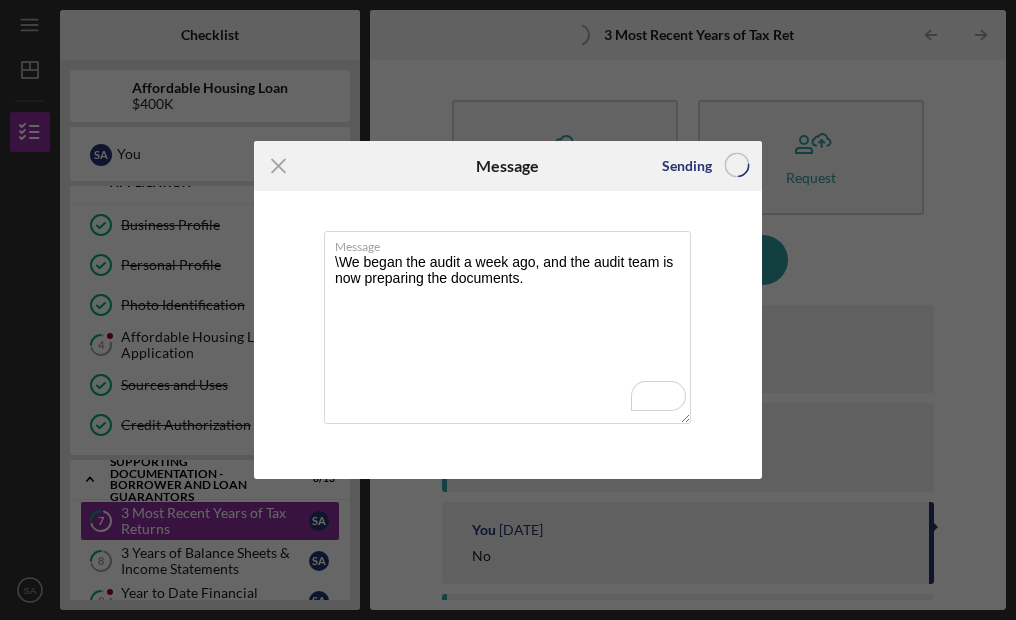type 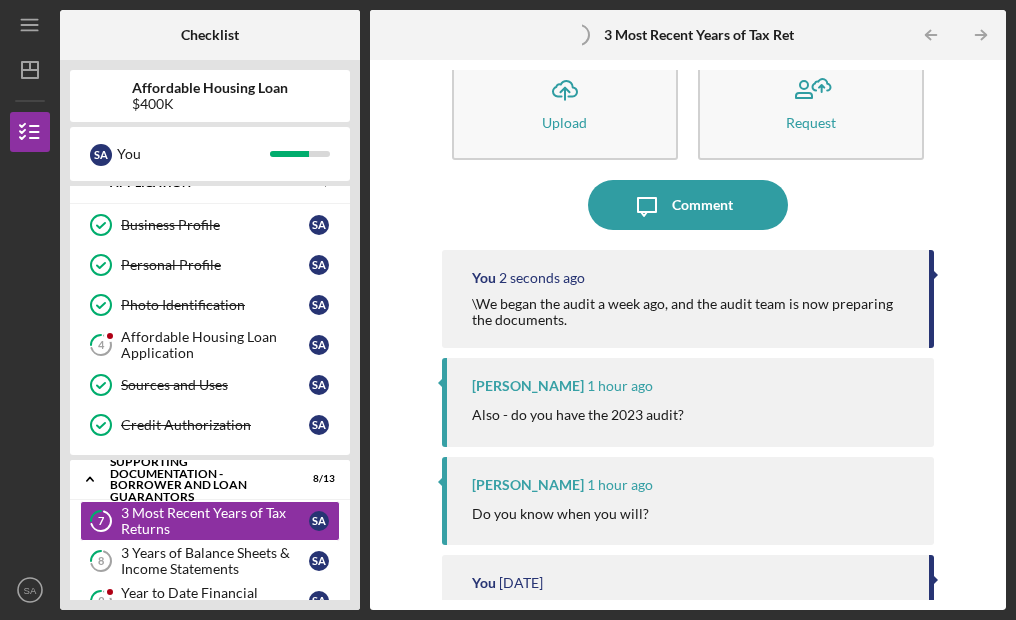 scroll, scrollTop: 100, scrollLeft: 0, axis: vertical 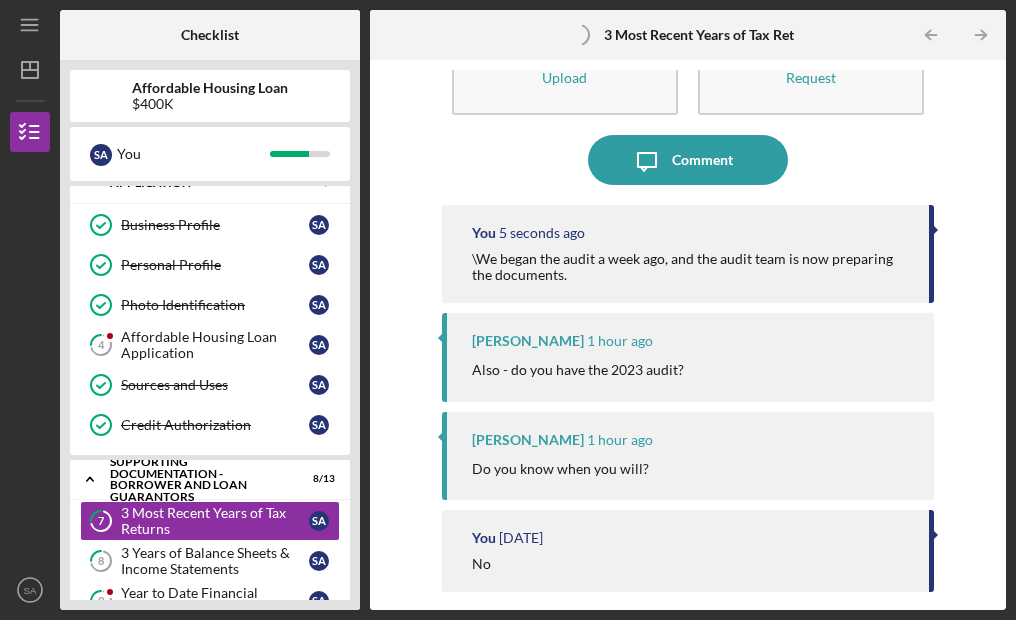 click on "Also - do you have the 2023 audit?" at bounding box center (578, 370) 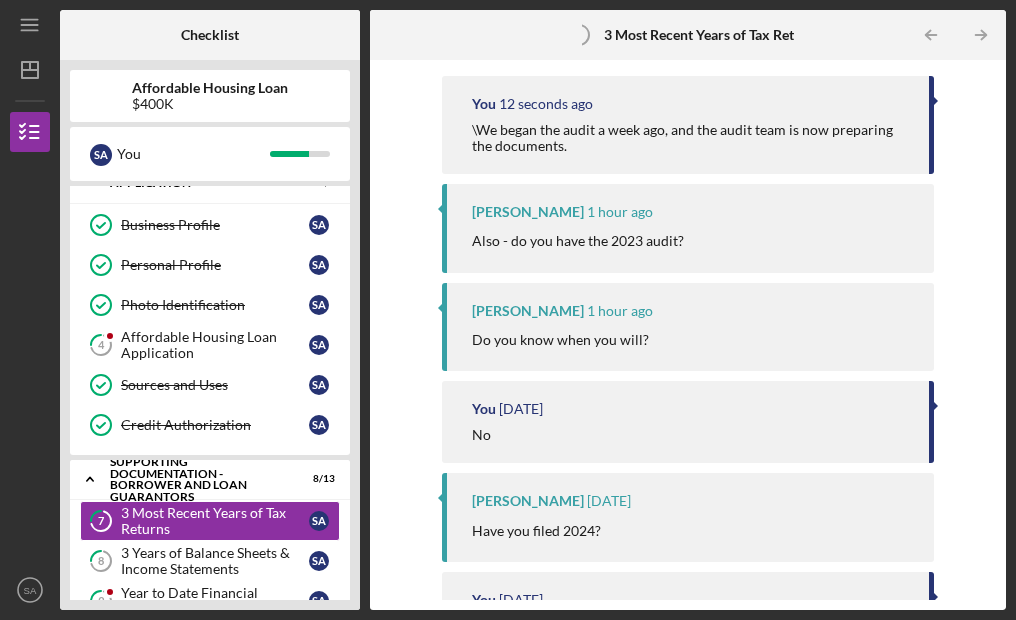 scroll, scrollTop: 0, scrollLeft: 0, axis: both 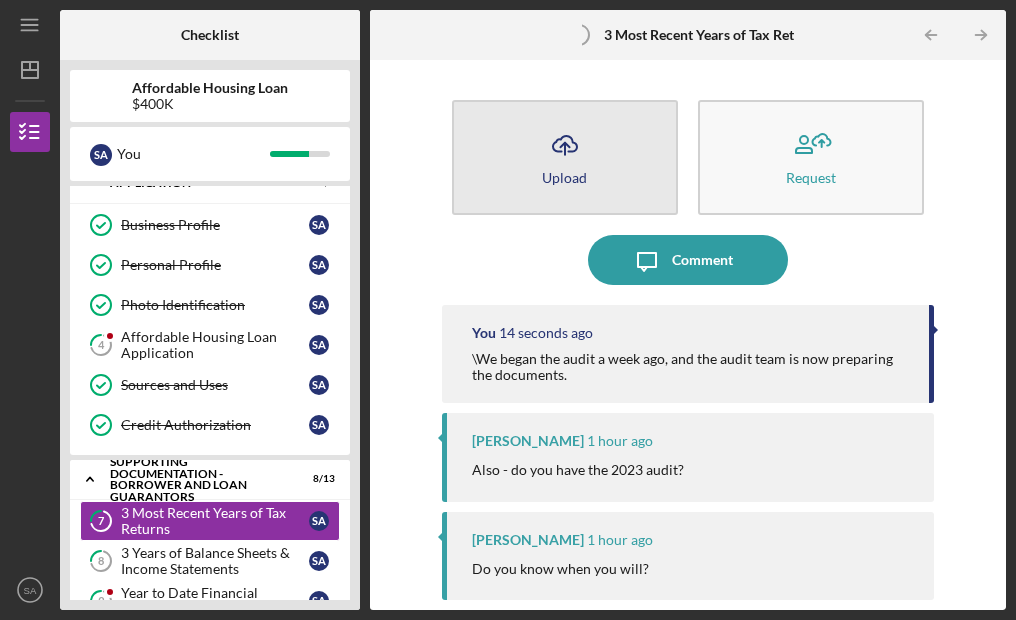 click on "Icon/Upload" 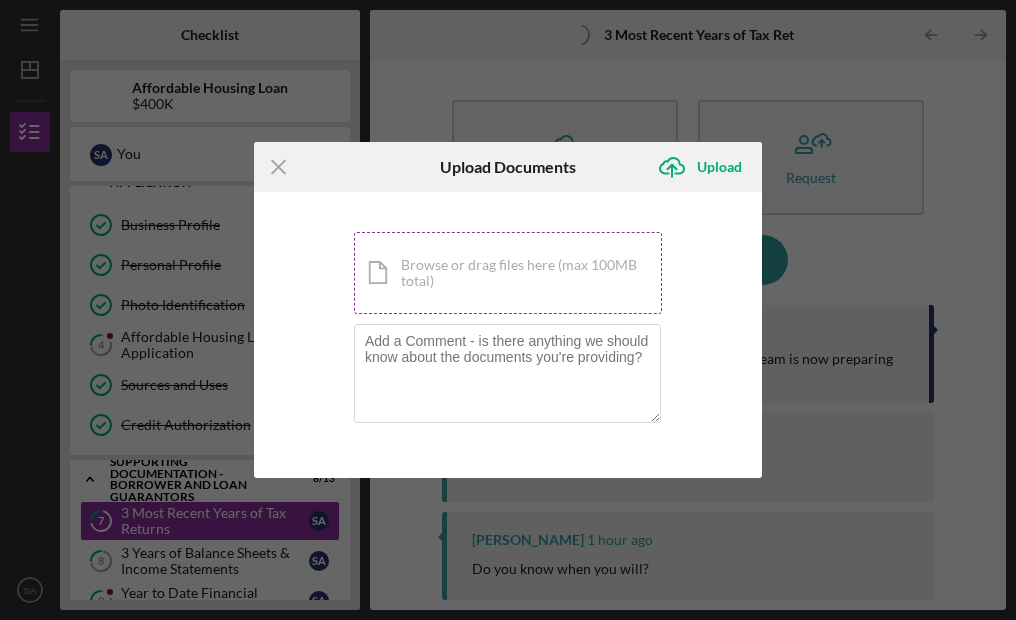 click on "Icon/Document Browse or drag files here (max 100MB total) Tap to choose files or take a photo" at bounding box center [508, 273] 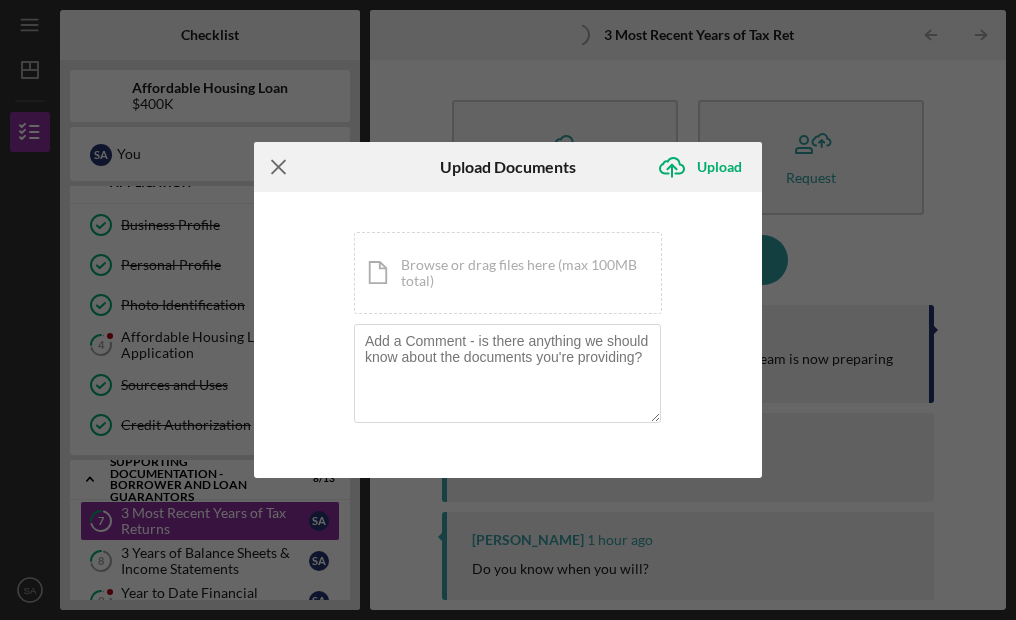 click 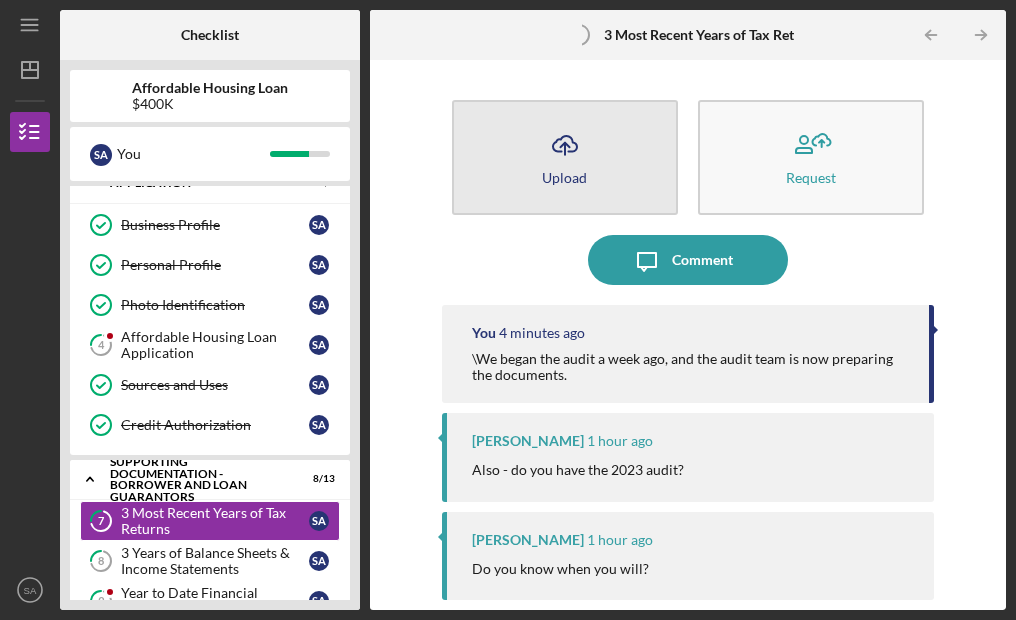 click on "Icon/Upload" 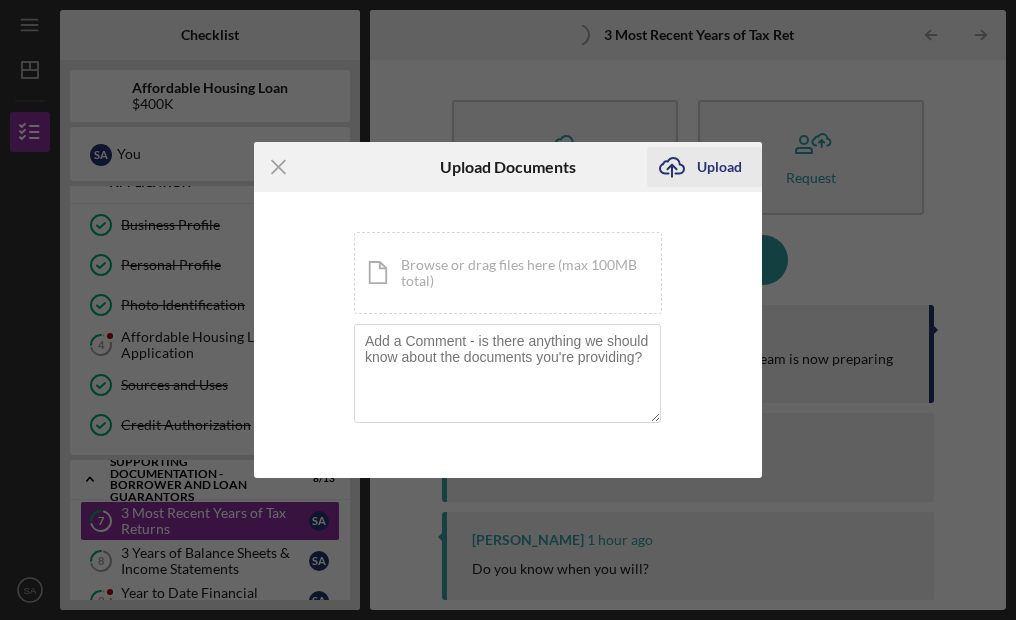 click on "Upload" at bounding box center [719, 167] 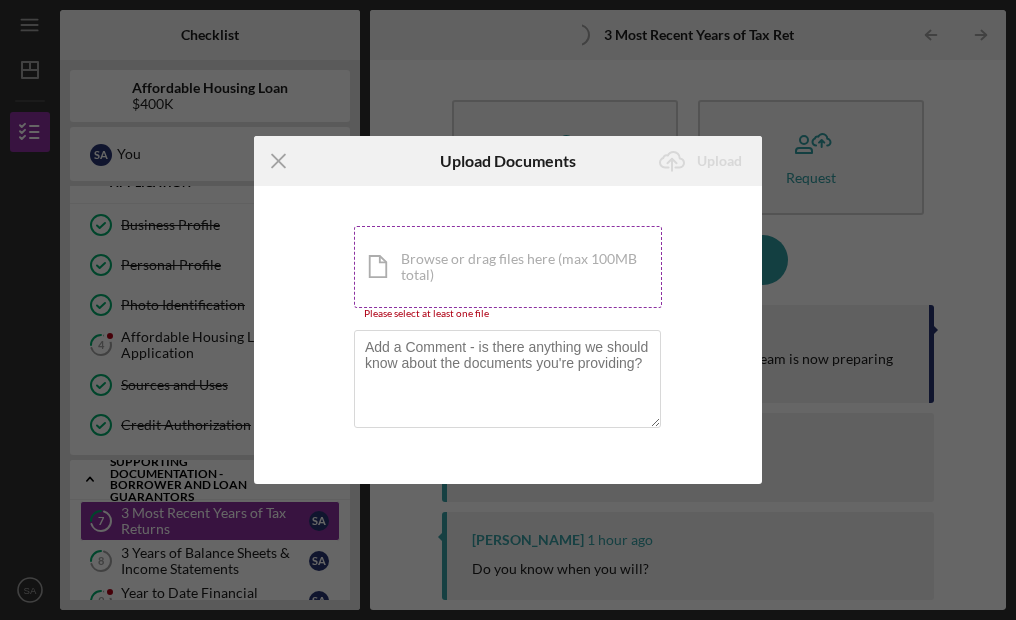 click on "Icon/Document Browse or drag files here (max 100MB total) Tap to choose files or take a photo" at bounding box center (508, 267) 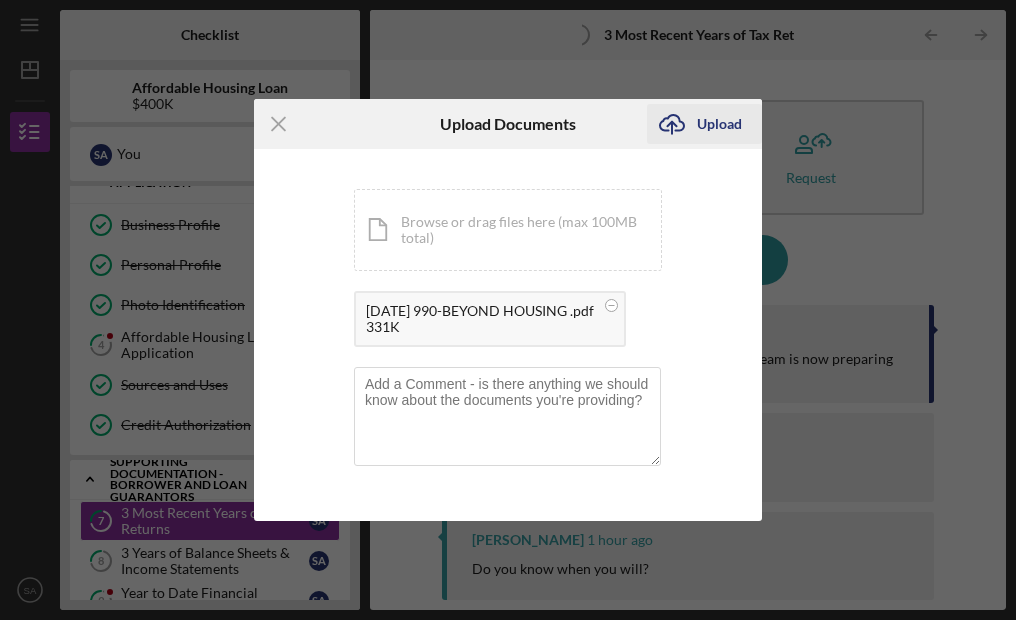 click on "Upload" at bounding box center (719, 124) 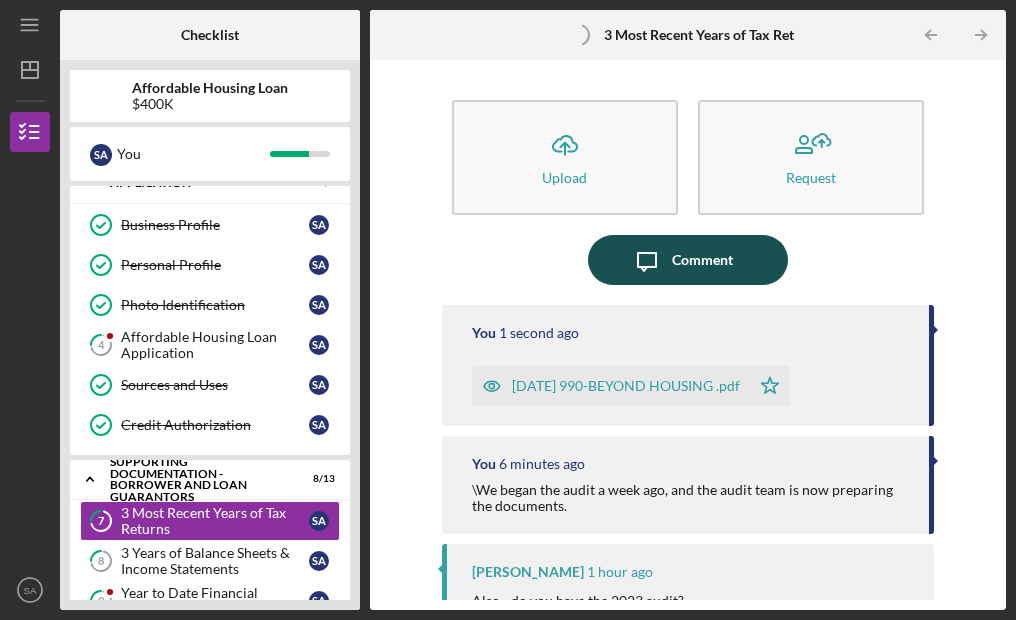 click on "Comment" at bounding box center [702, 260] 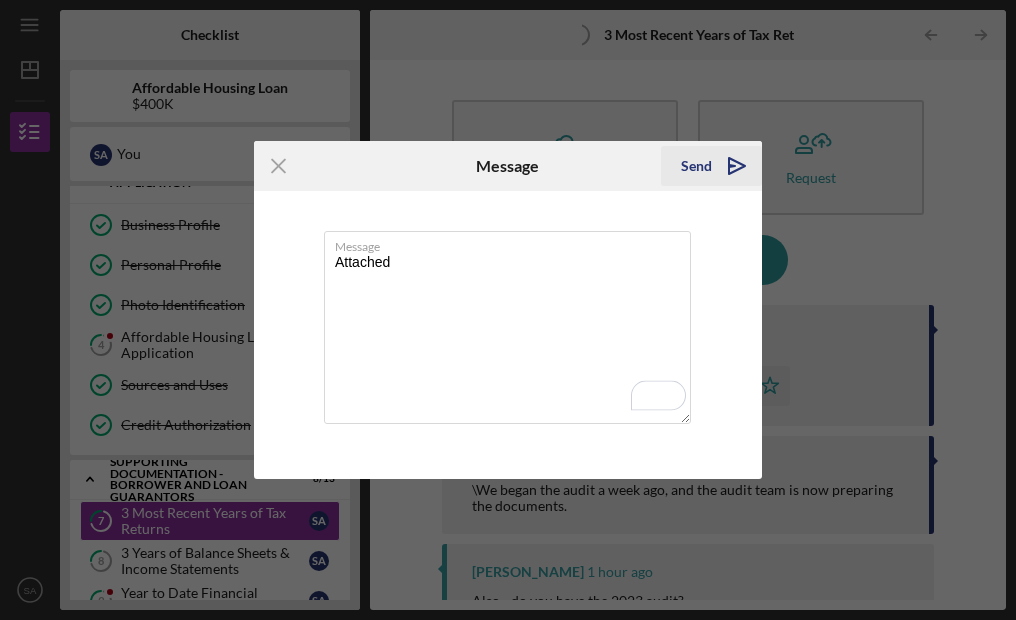 type on "Attached" 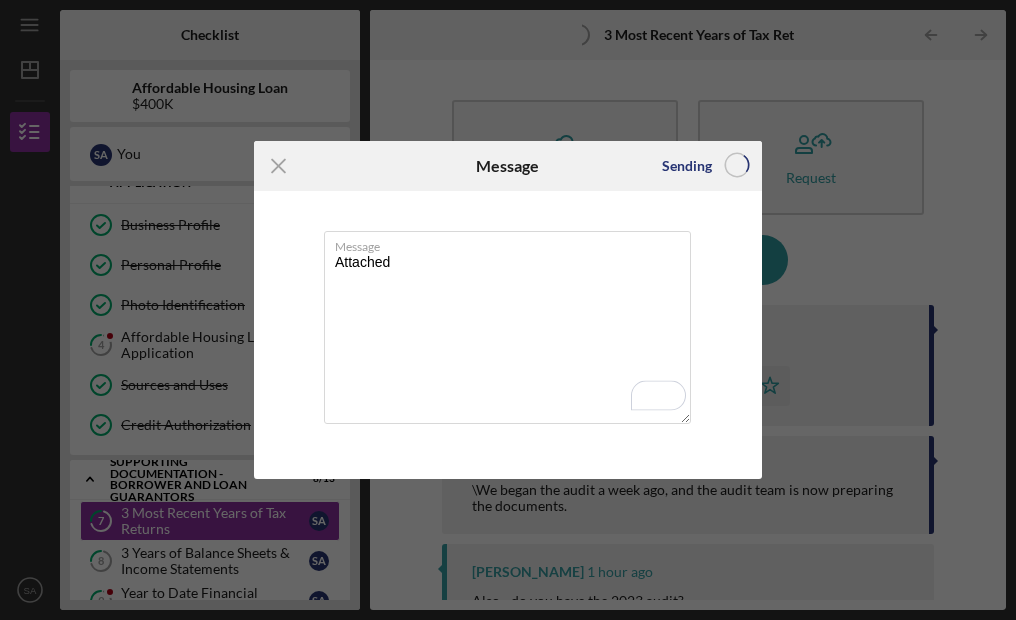 type 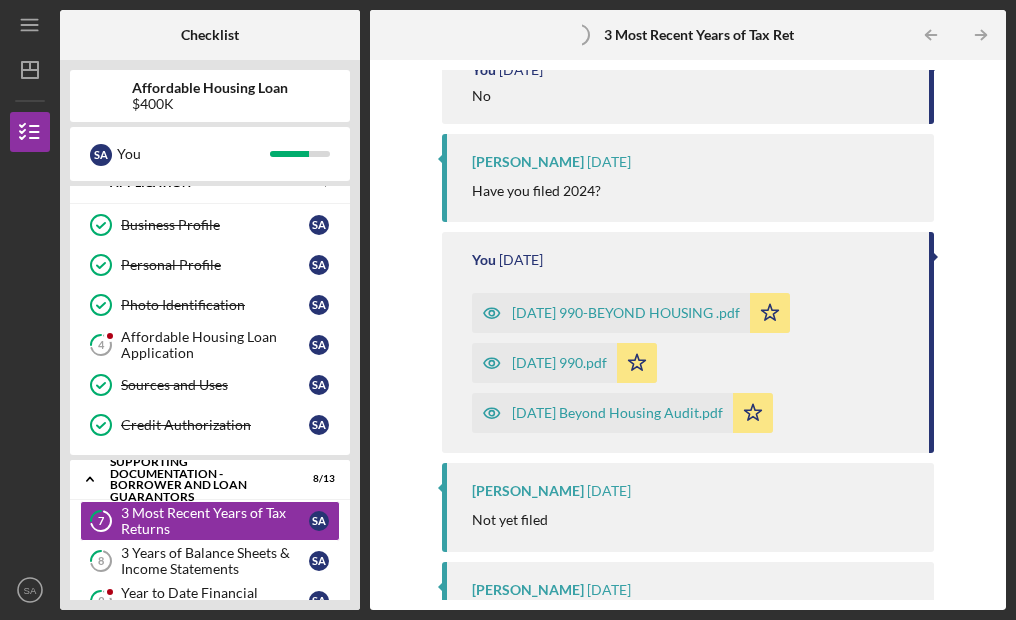 scroll, scrollTop: 800, scrollLeft: 0, axis: vertical 